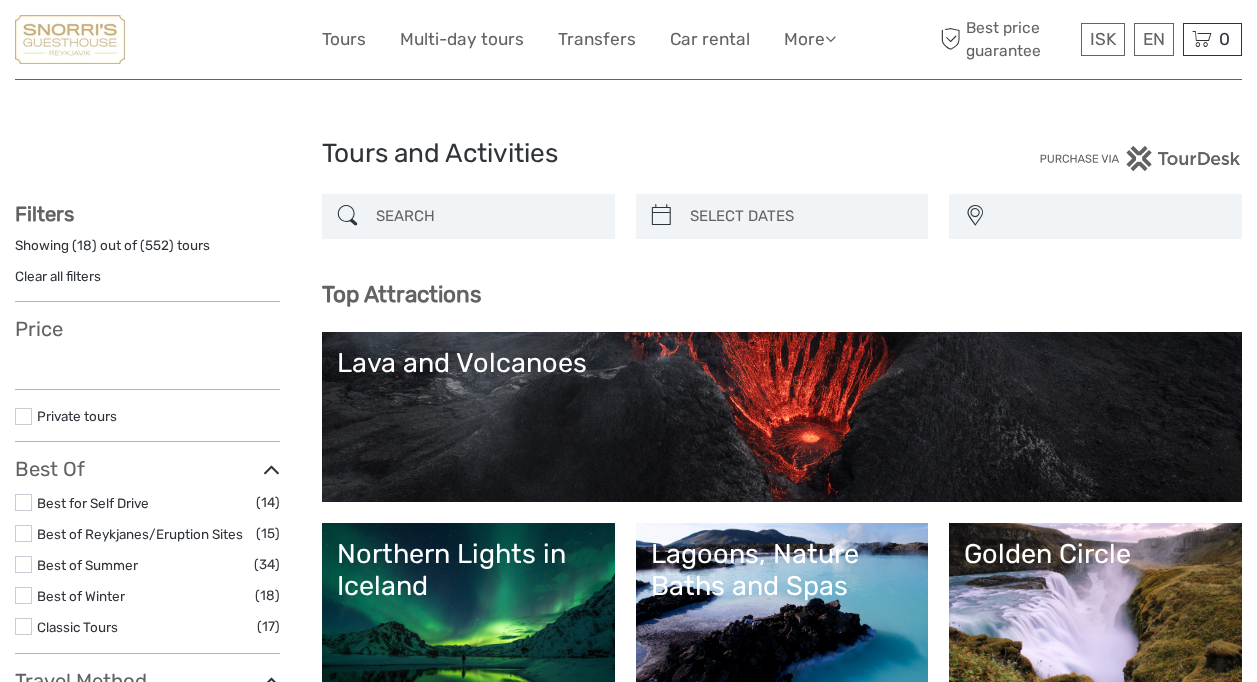 select 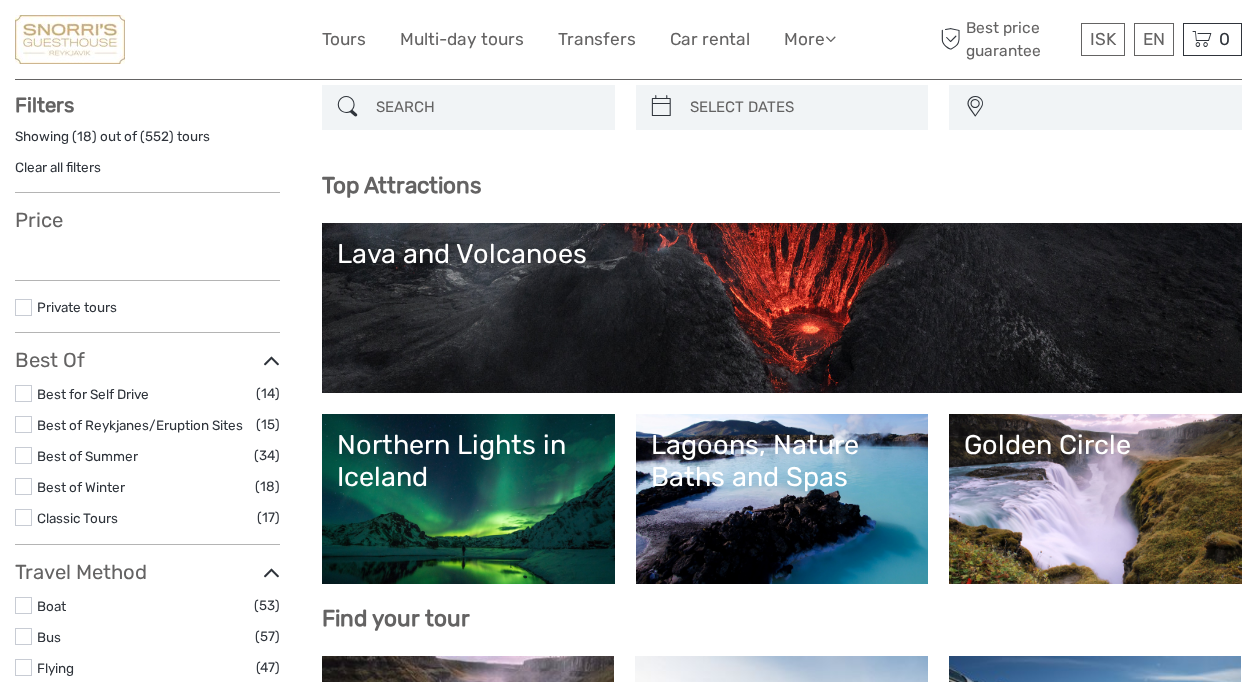scroll, scrollTop: 0, scrollLeft: 0, axis: both 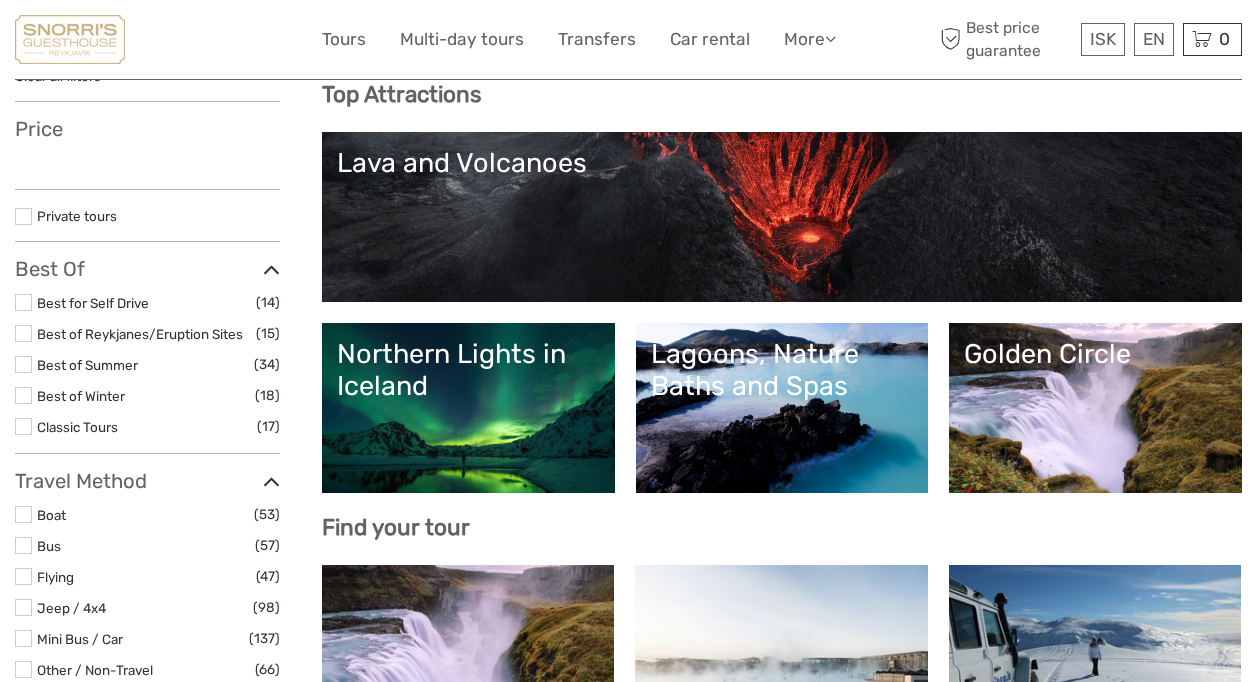 select 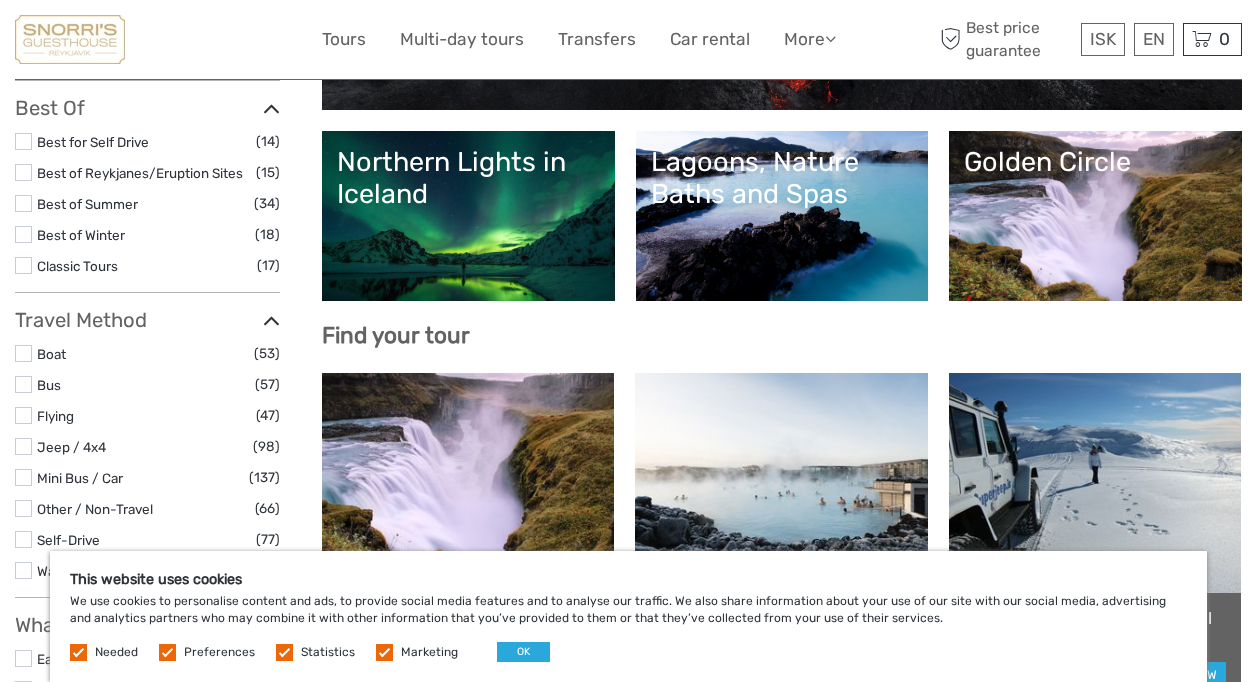 scroll, scrollTop: 400, scrollLeft: 0, axis: vertical 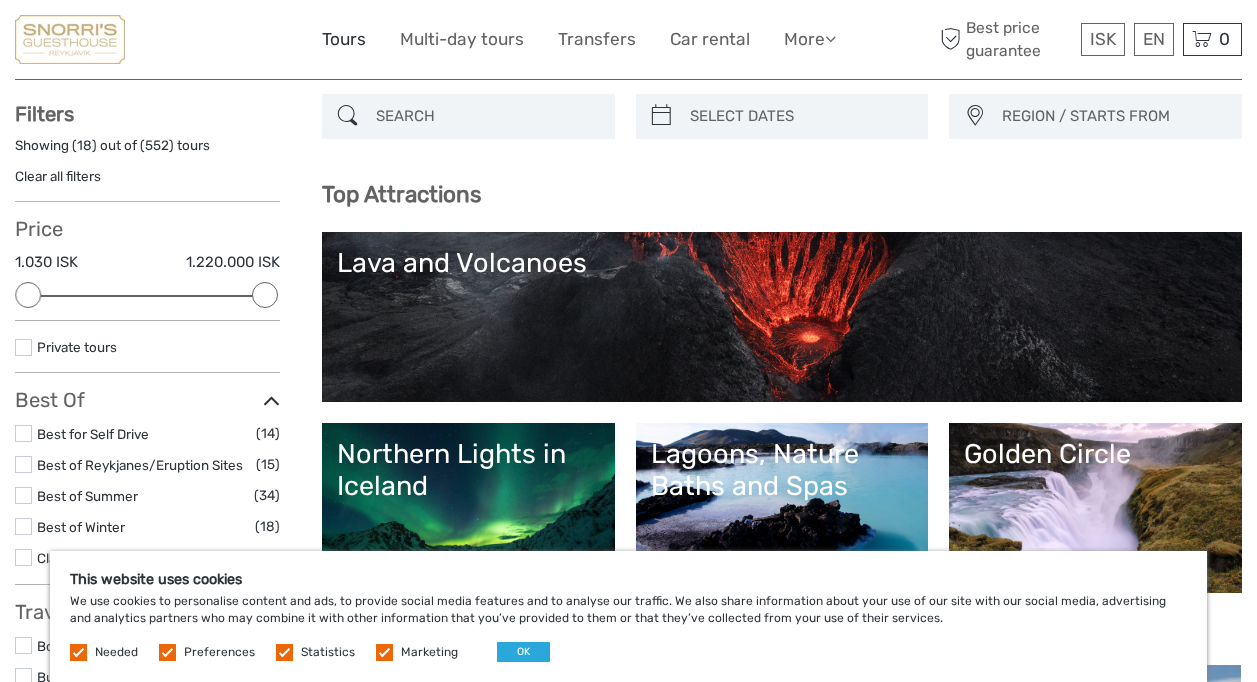 click on "Tours" at bounding box center (344, 39) 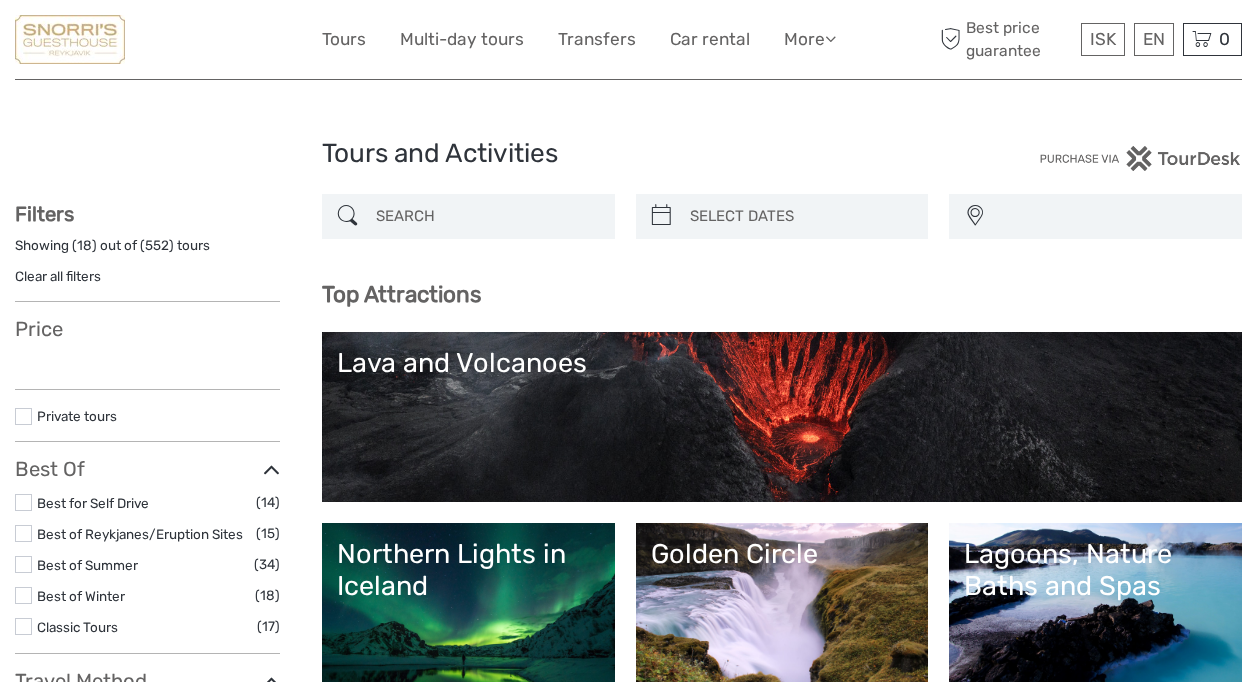 select 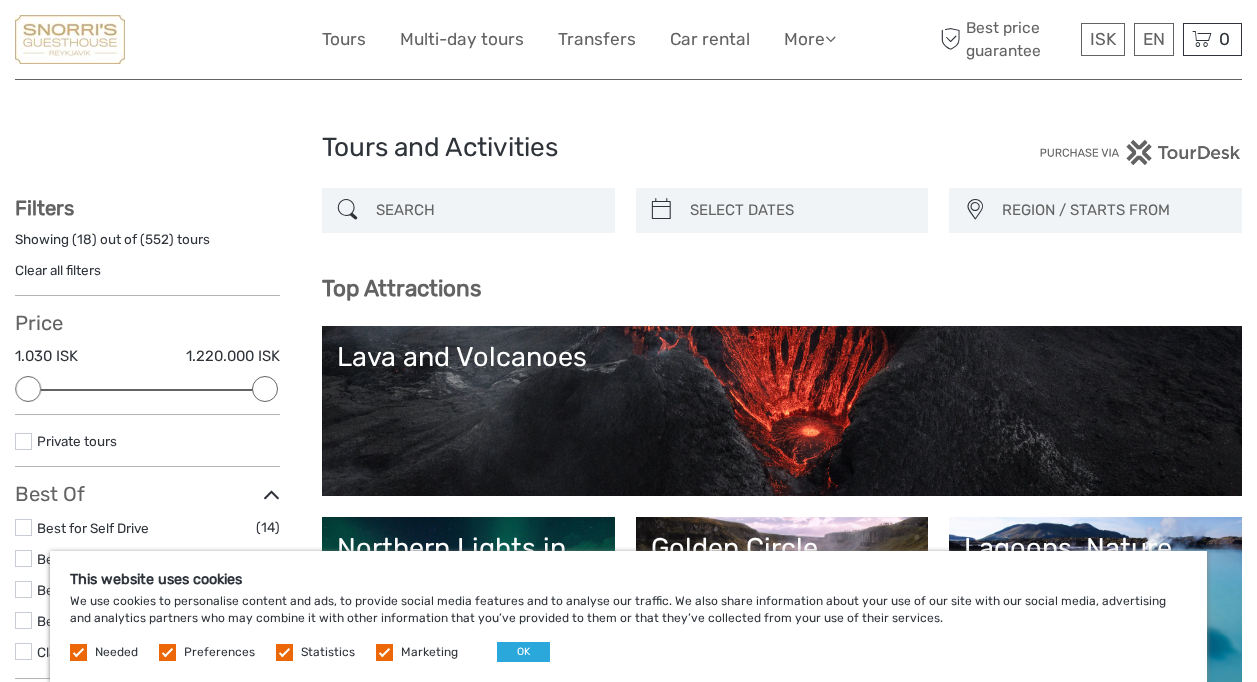 scroll, scrollTop: 102, scrollLeft: 0, axis: vertical 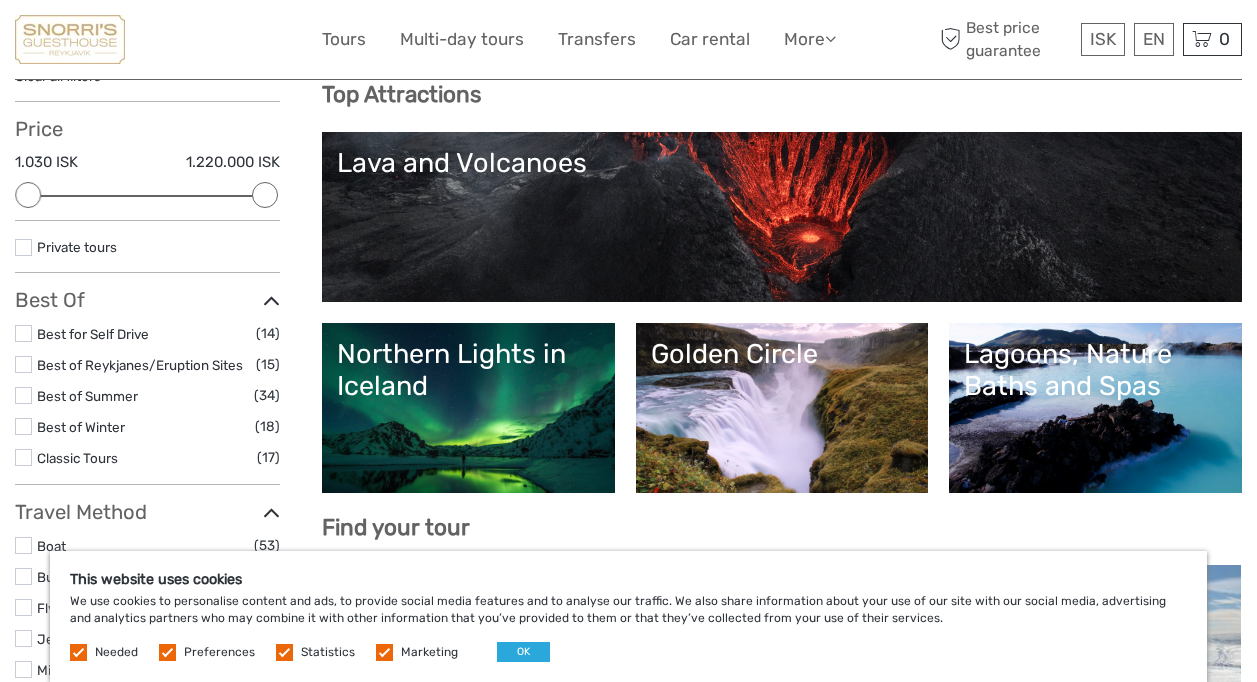 click on "Lava and Volcanoes" at bounding box center [782, 217] 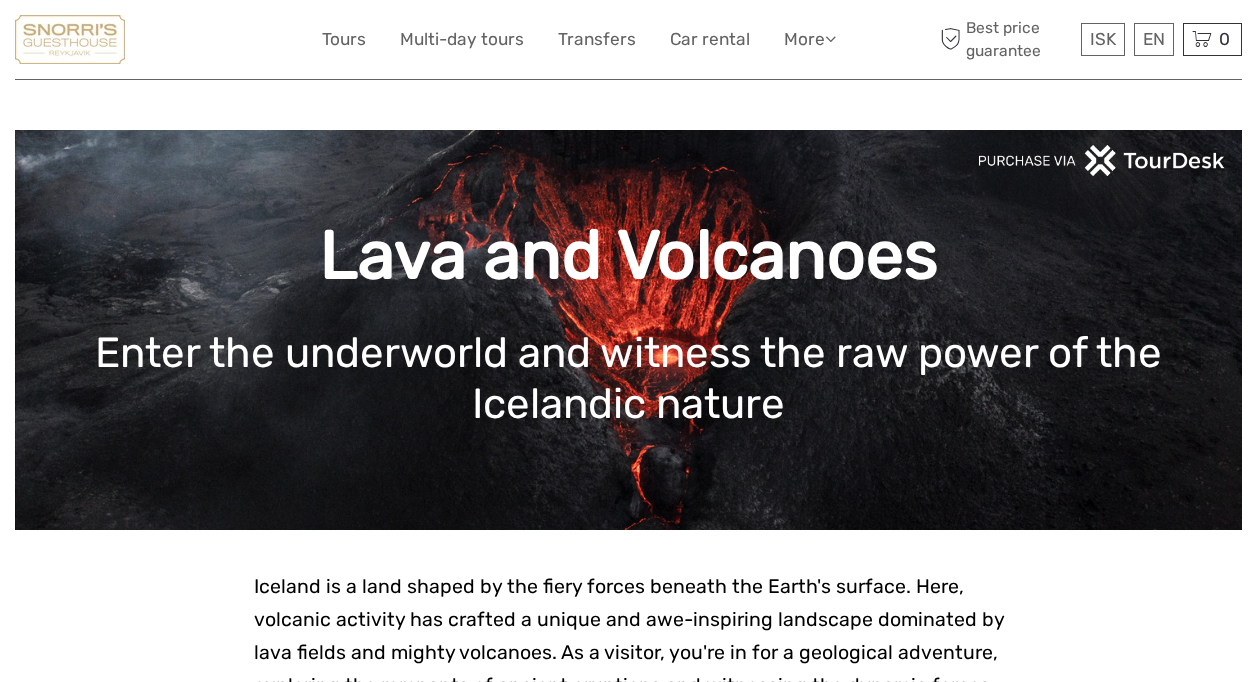scroll, scrollTop: 0, scrollLeft: 0, axis: both 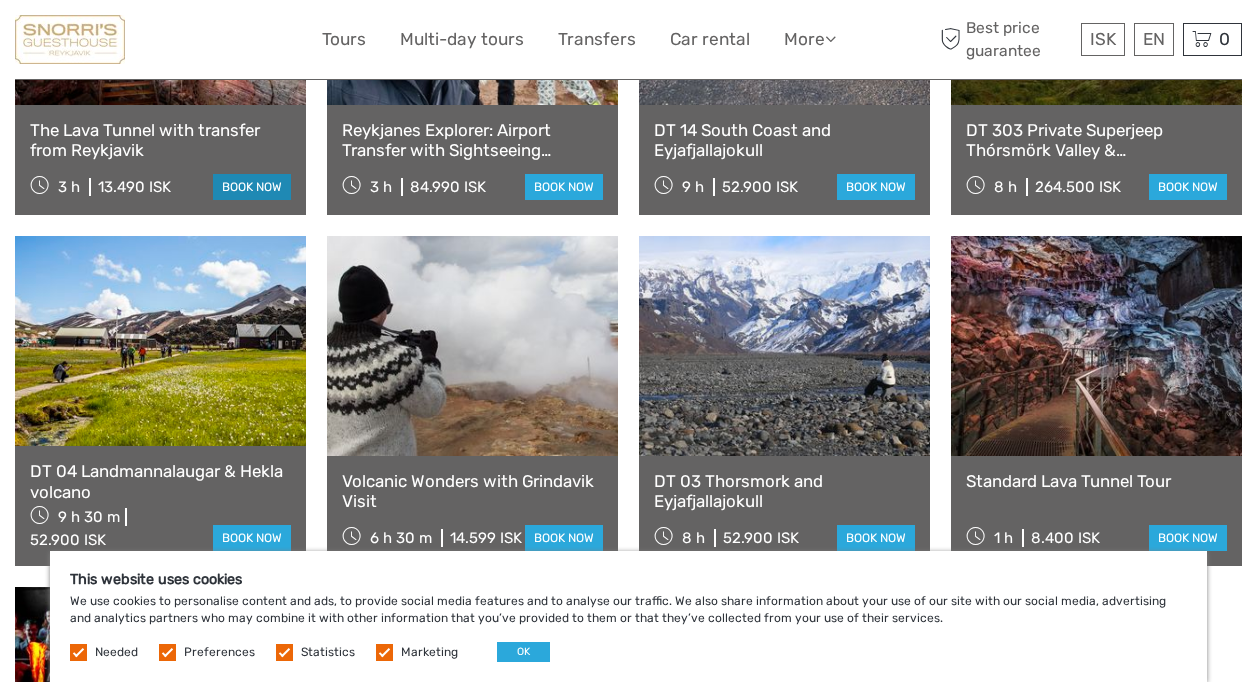 click on "book now" at bounding box center (252, 187) 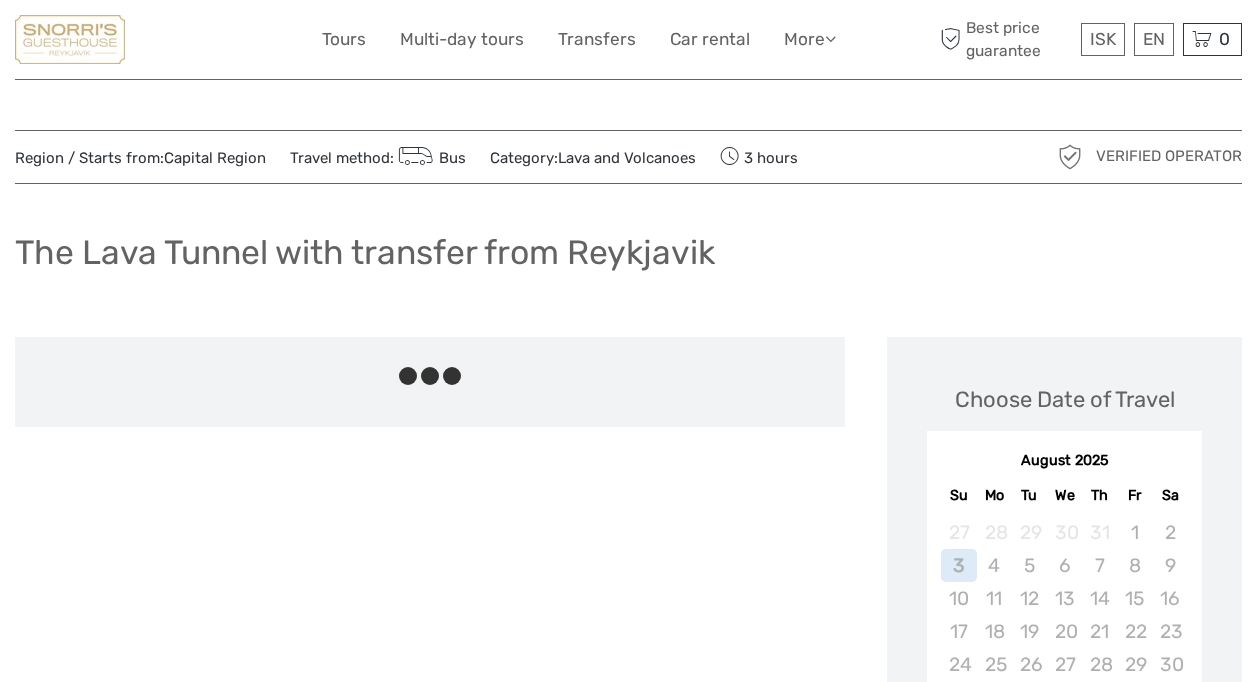 scroll, scrollTop: 0, scrollLeft: 0, axis: both 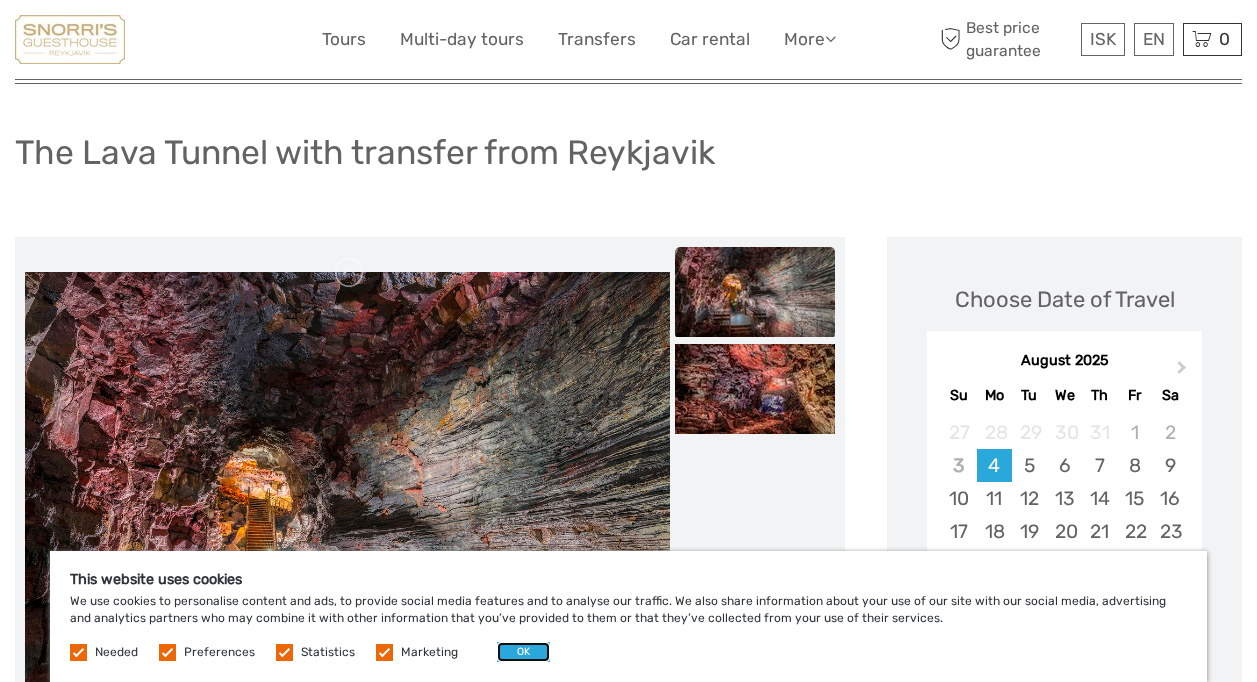 click on "OK" at bounding box center [523, 652] 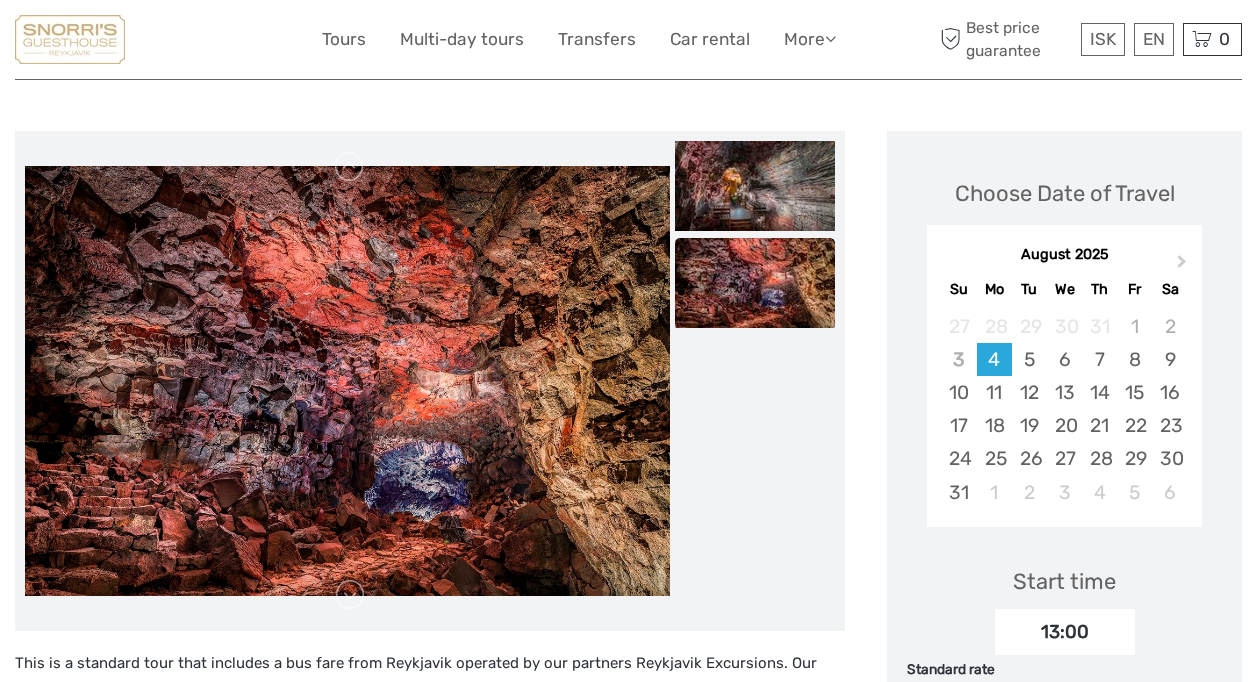 scroll, scrollTop: 200, scrollLeft: 0, axis: vertical 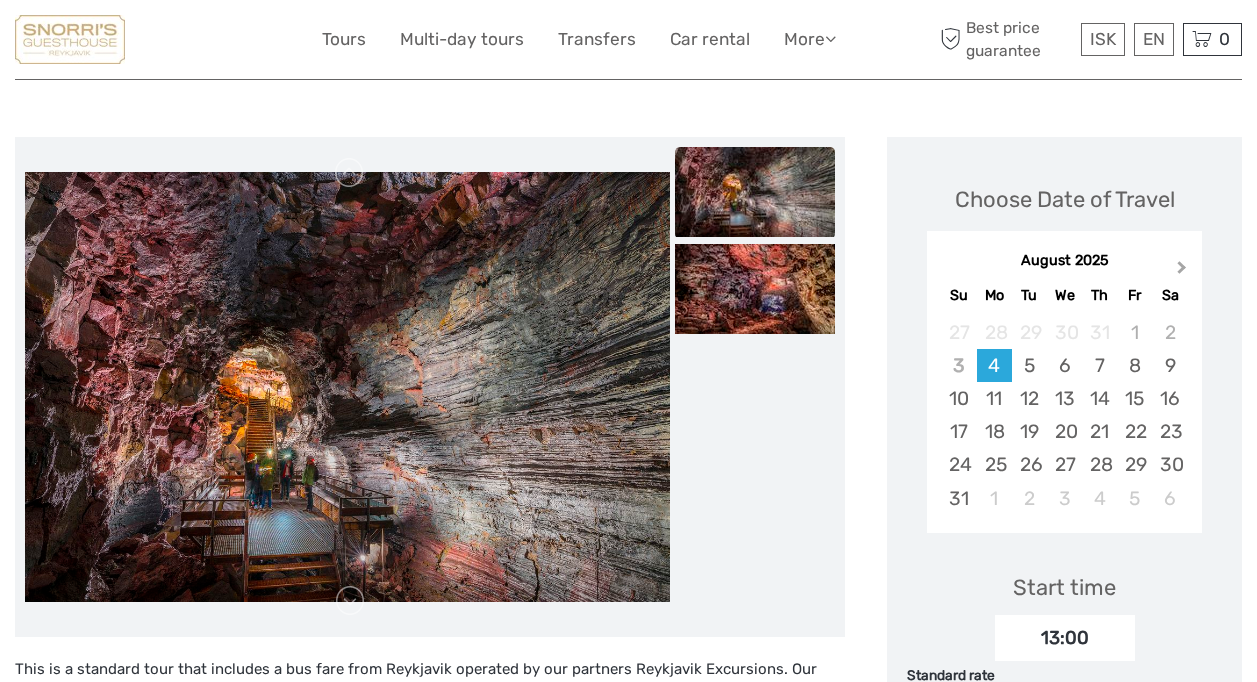 click on "Next Month" at bounding box center (1184, 272) 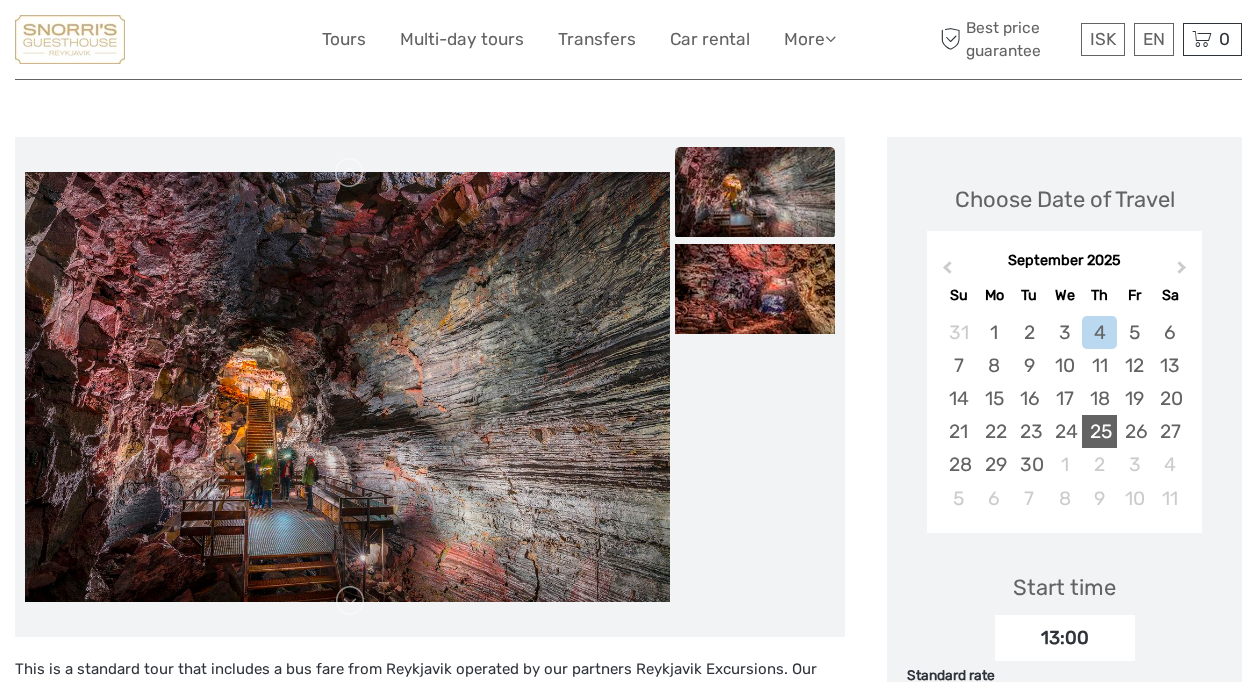 click on "25" at bounding box center [1099, 431] 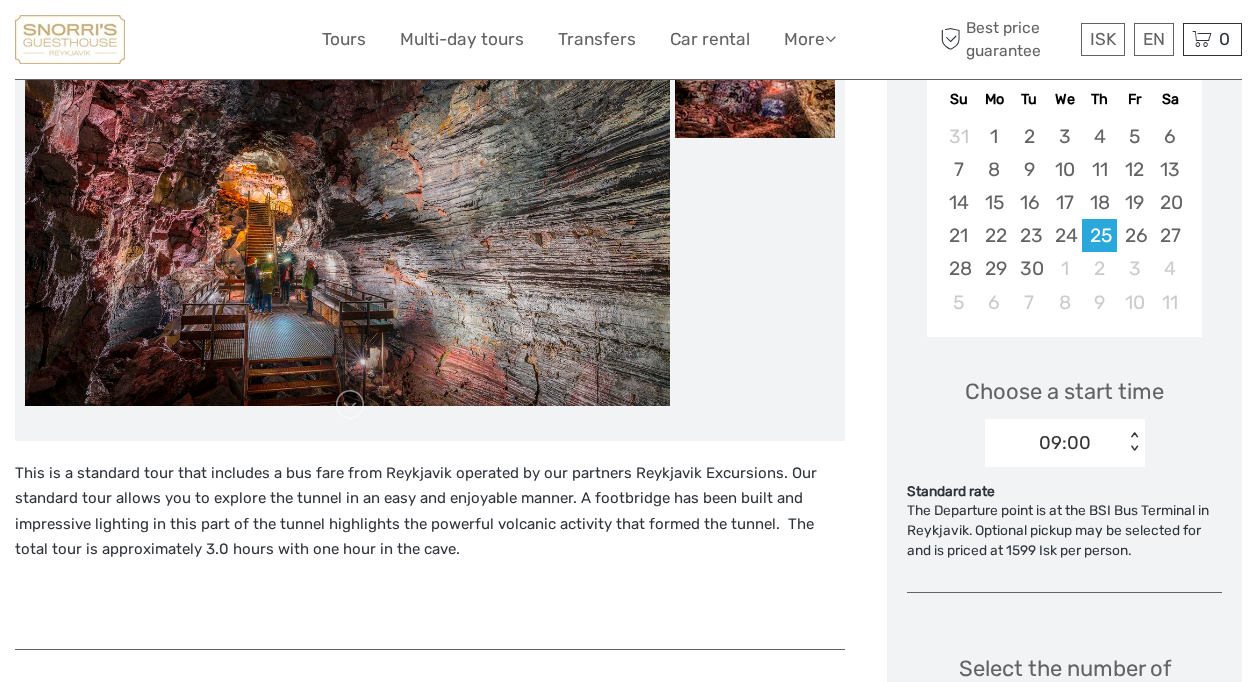 scroll, scrollTop: 400, scrollLeft: 0, axis: vertical 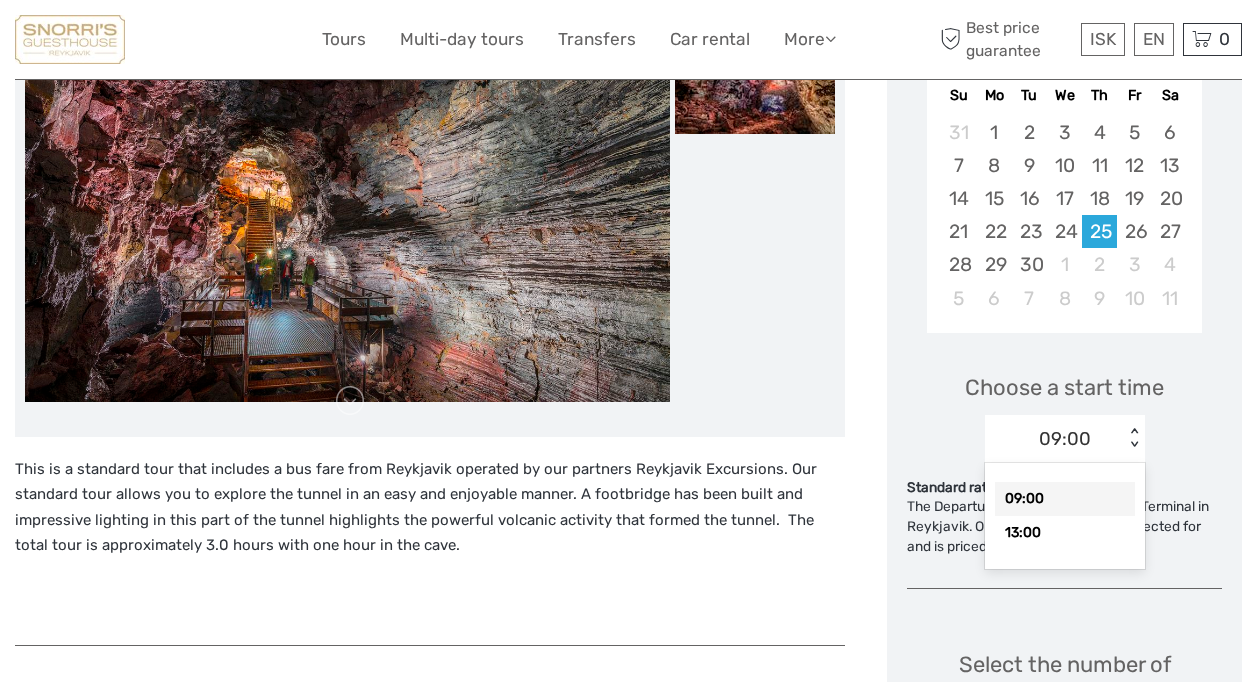 click on "< >" at bounding box center [1133, 438] 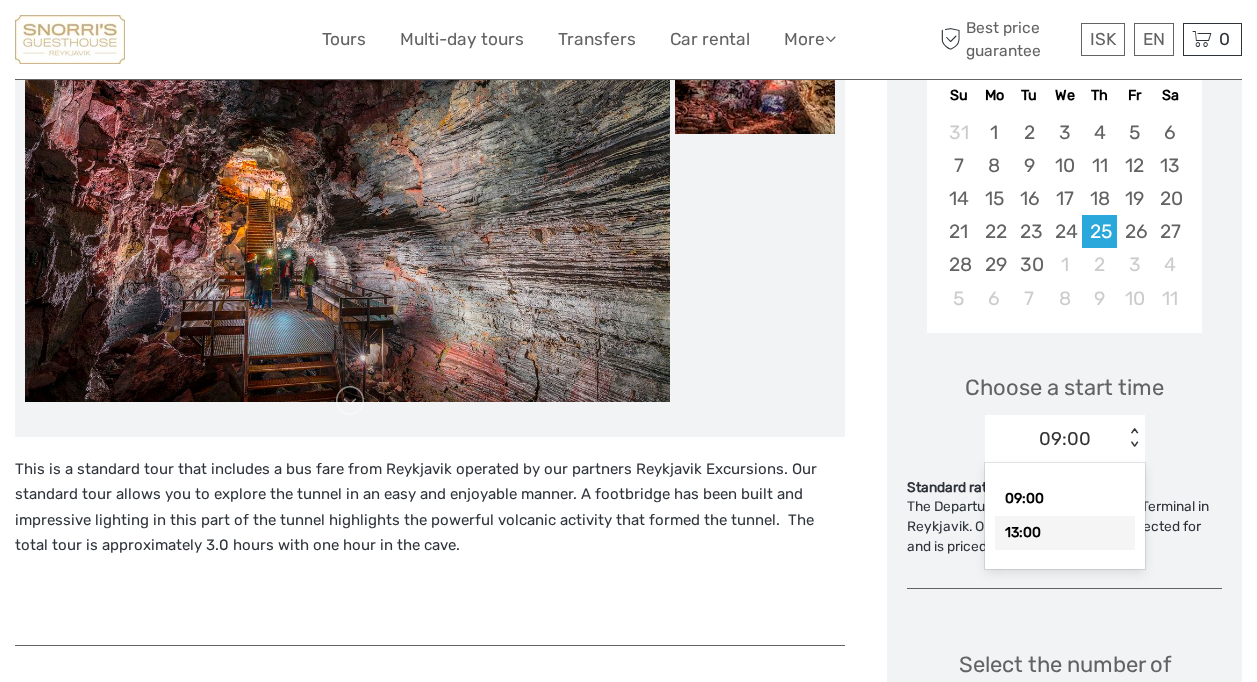 click on "13:00" at bounding box center (1065, 533) 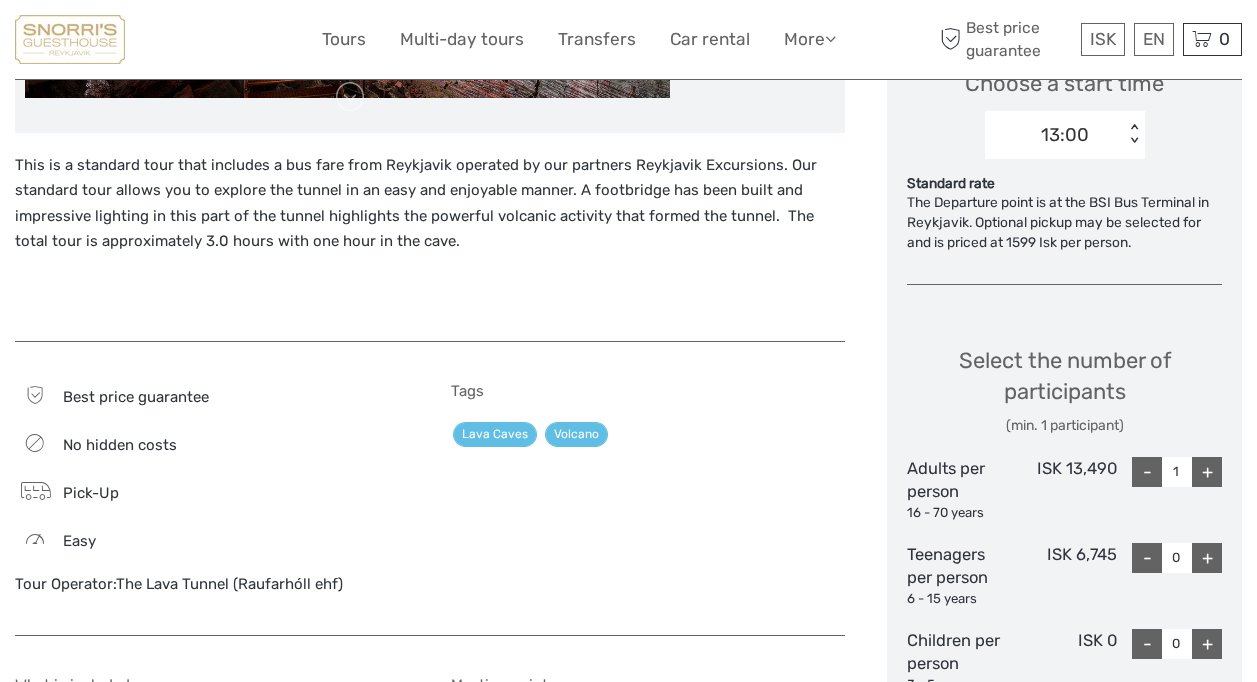 scroll, scrollTop: 700, scrollLeft: 0, axis: vertical 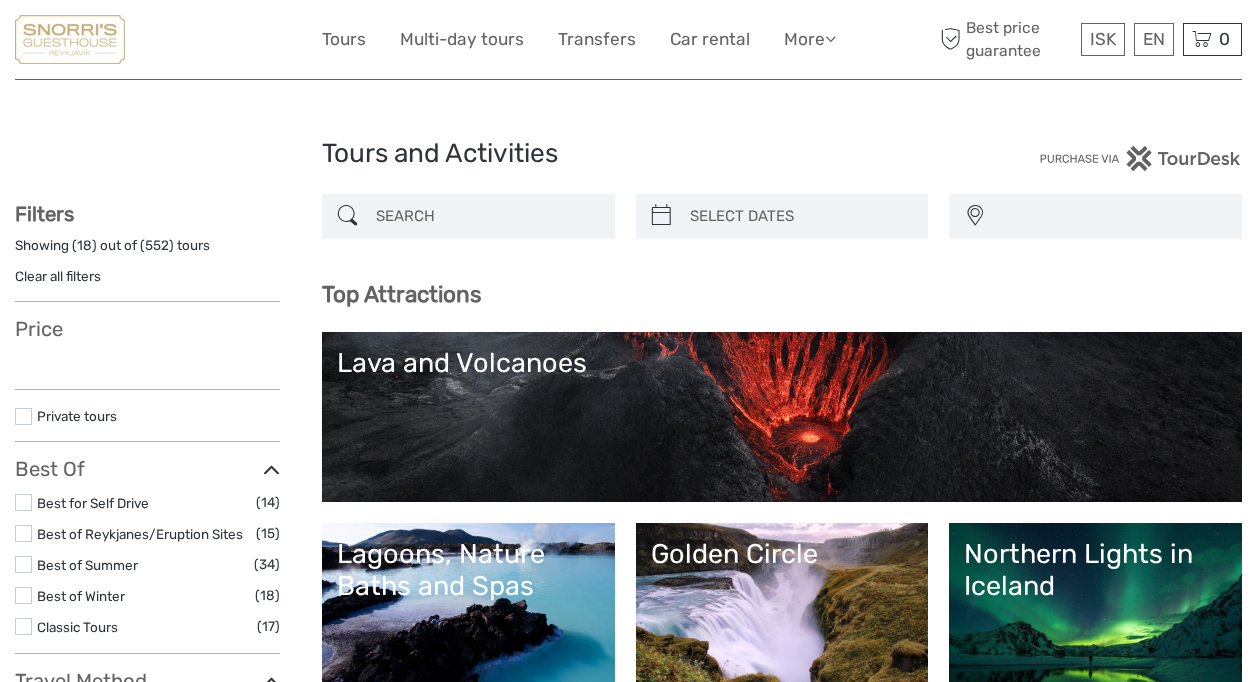 select 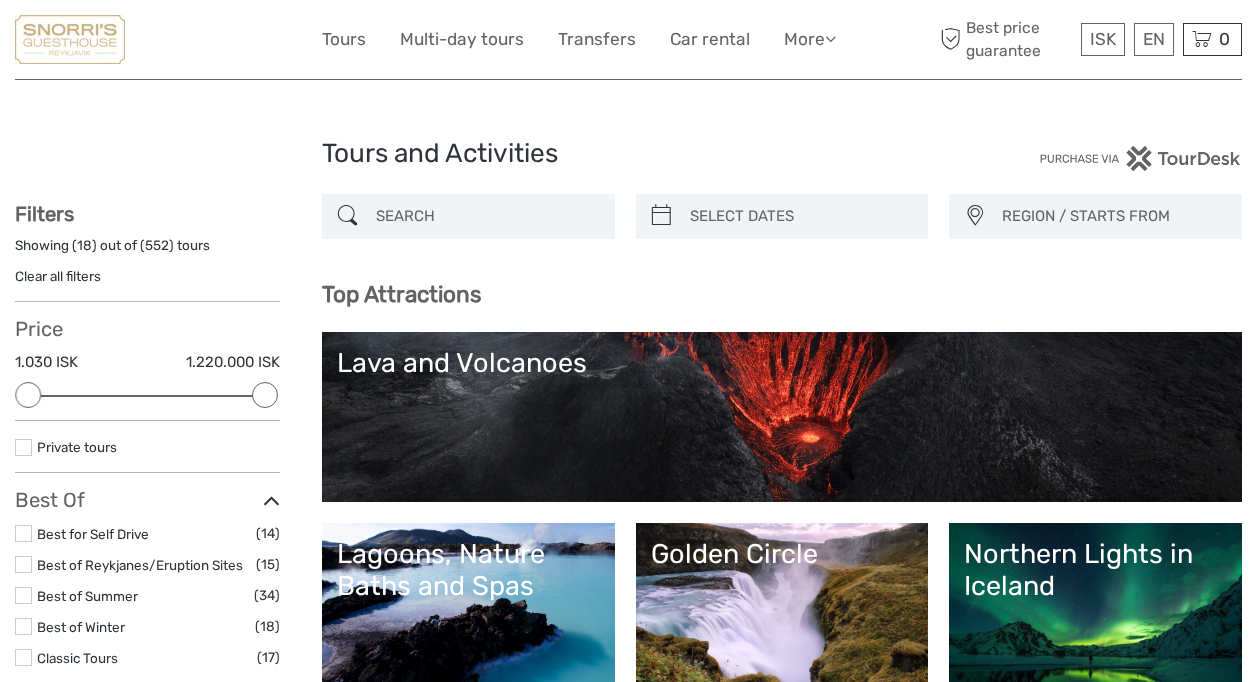 scroll, scrollTop: 100, scrollLeft: 0, axis: vertical 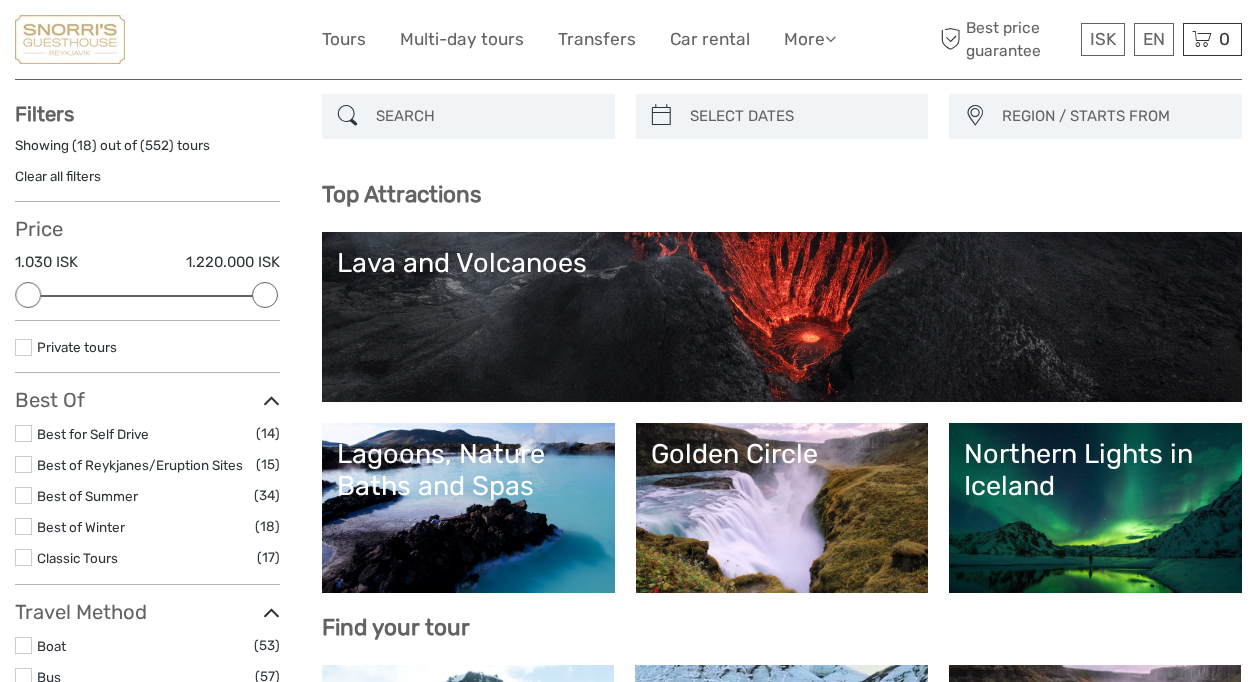 click on "Lava and Volcanoes" at bounding box center (782, 317) 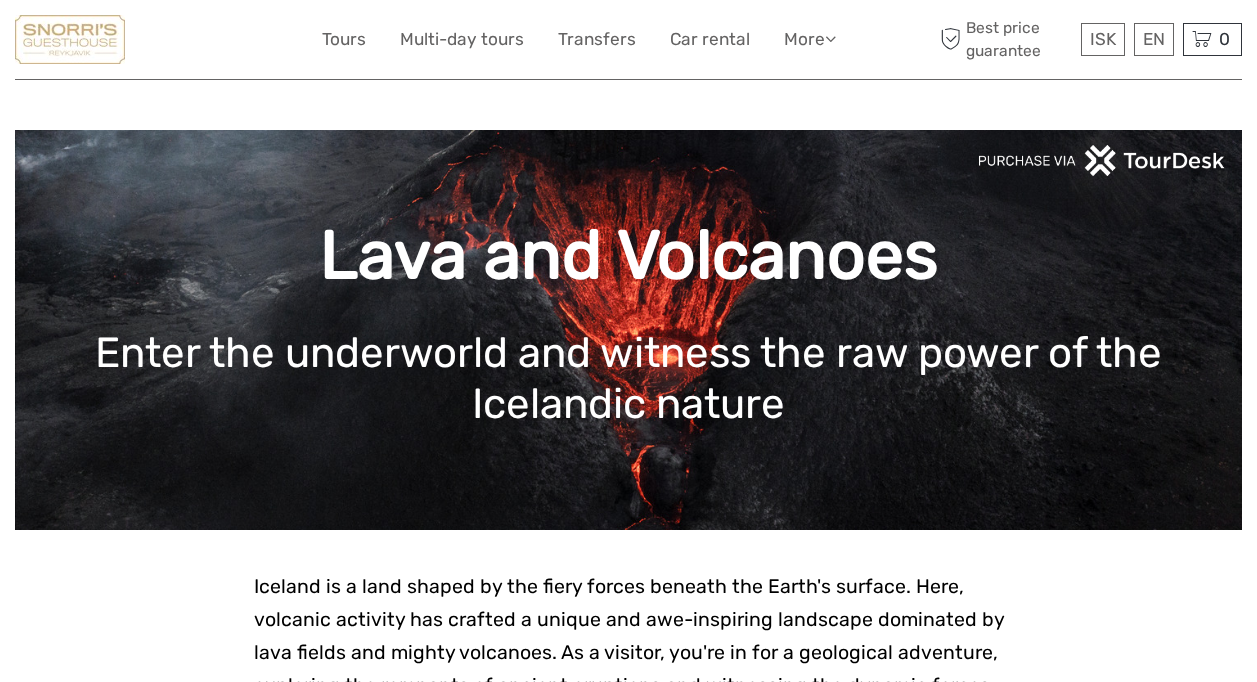 scroll, scrollTop: 419, scrollLeft: 0, axis: vertical 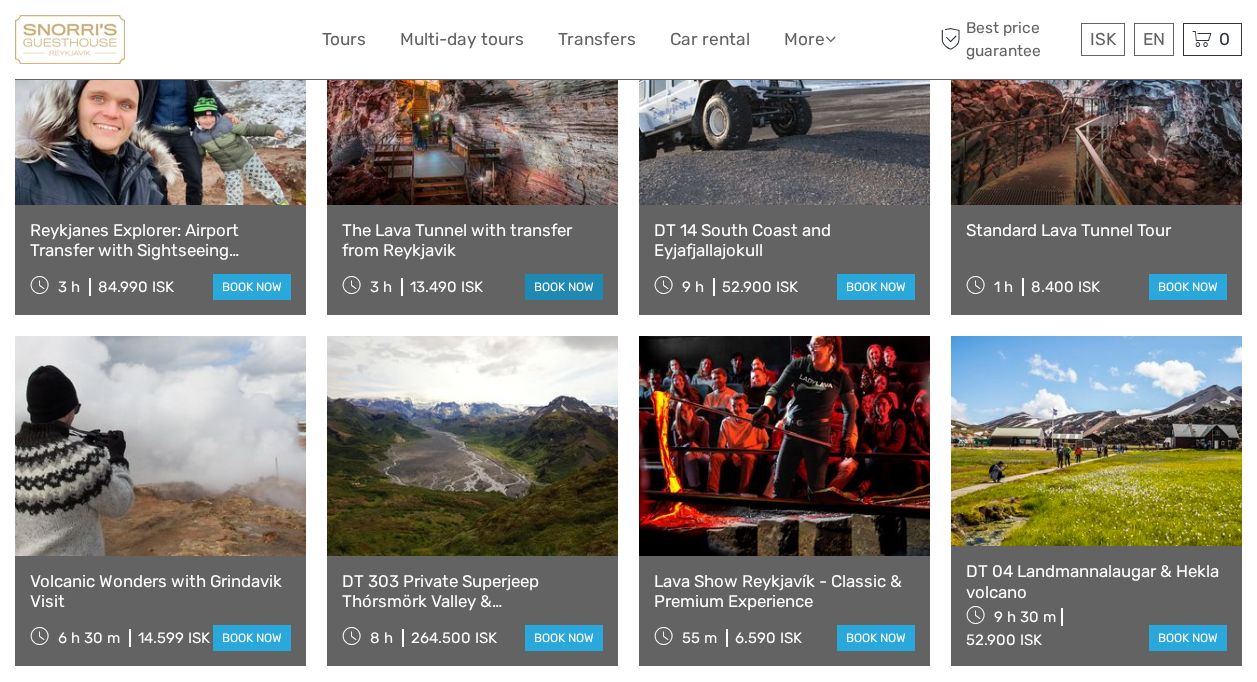 click on "book now" at bounding box center [564, 287] 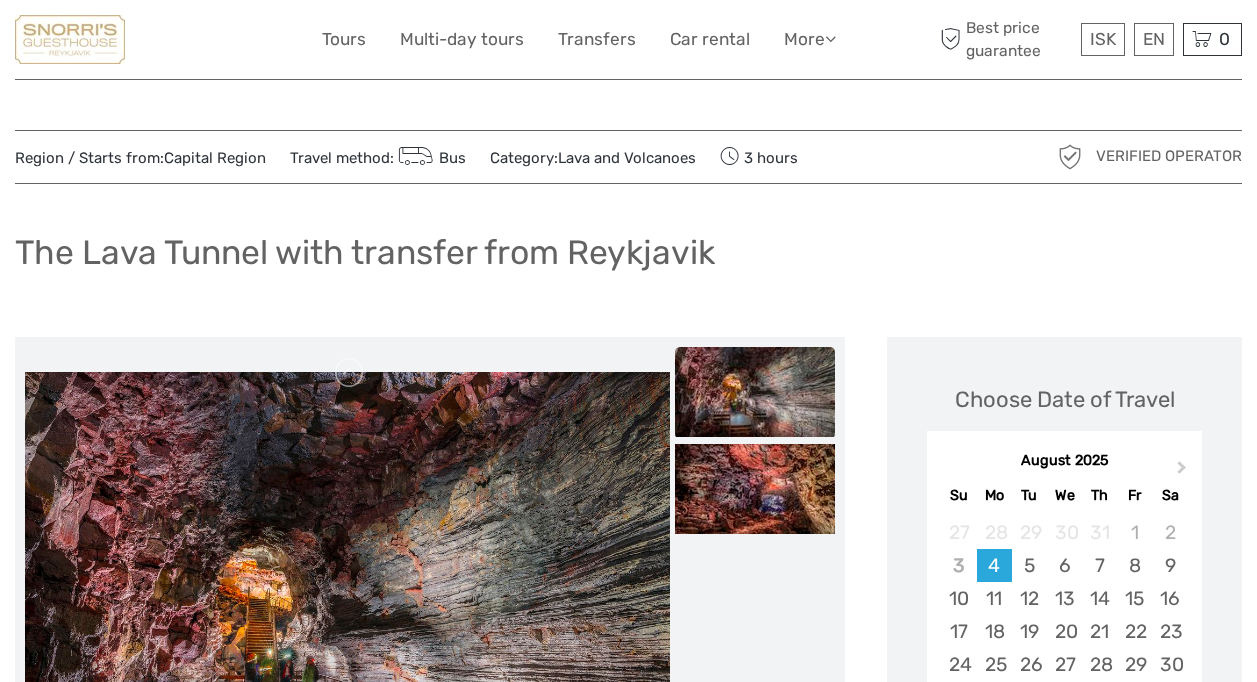 scroll, scrollTop: 300, scrollLeft: 0, axis: vertical 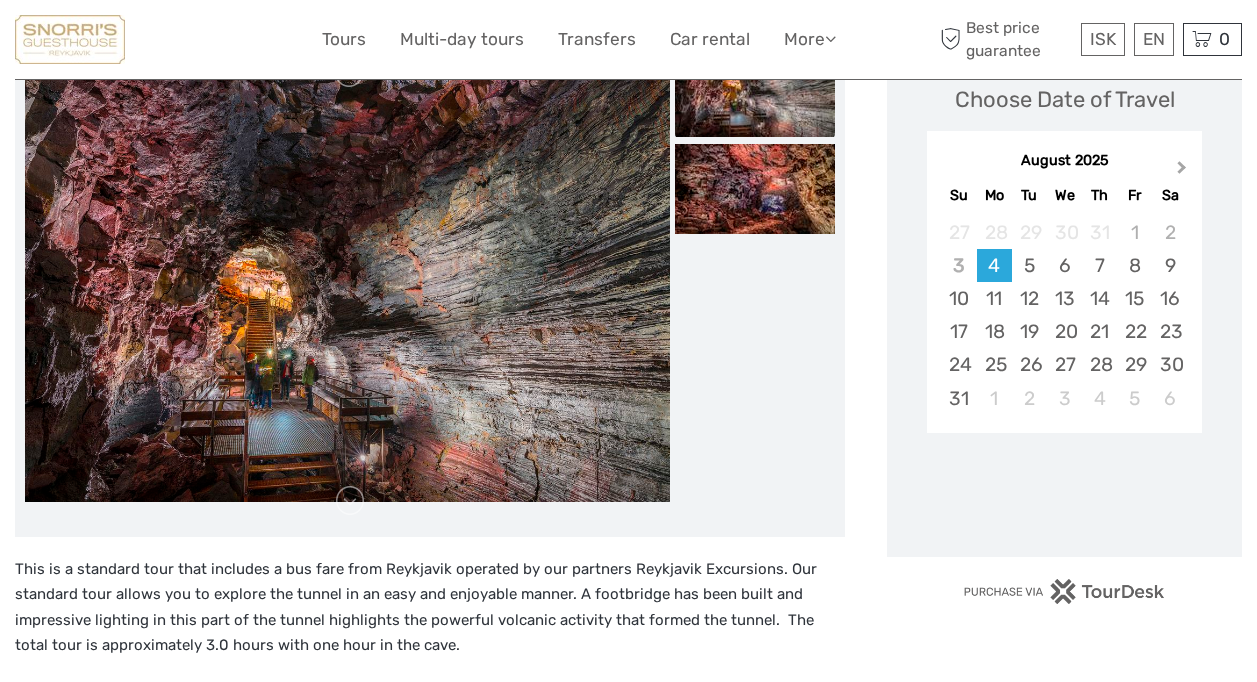 click on "Next Month" at bounding box center (1182, 171) 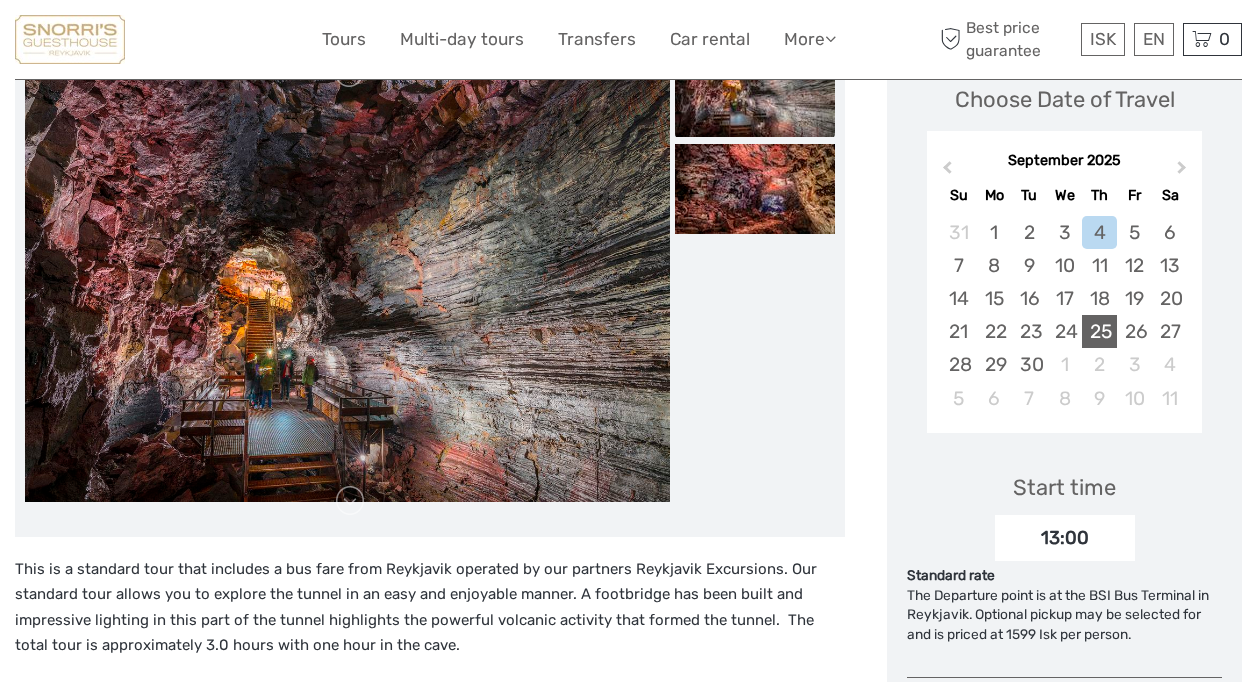 click on "25" at bounding box center (1099, 331) 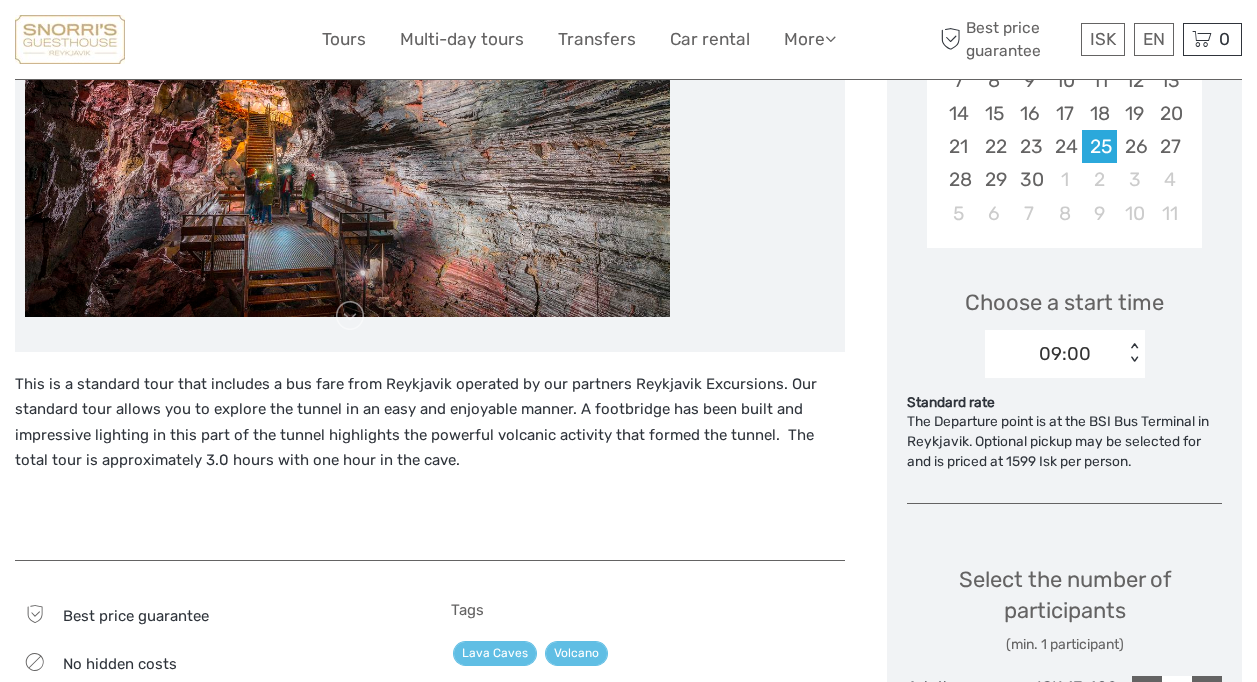 scroll, scrollTop: 500, scrollLeft: 0, axis: vertical 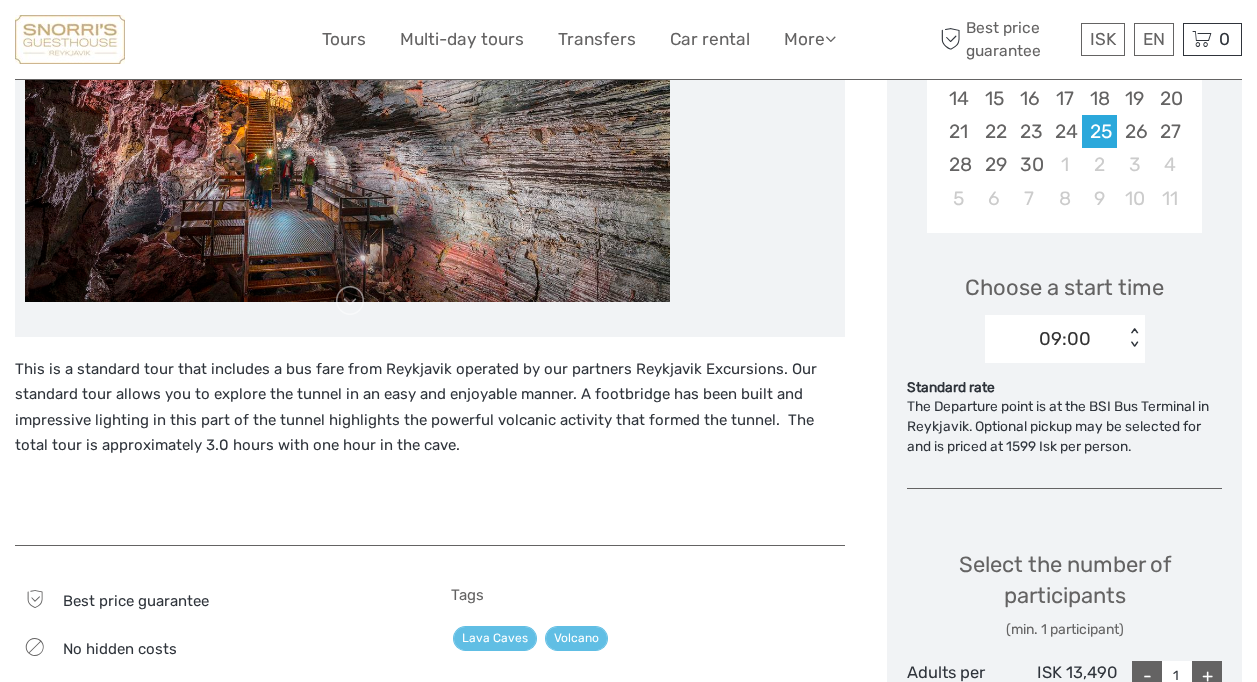click on "< >" at bounding box center [1133, 338] 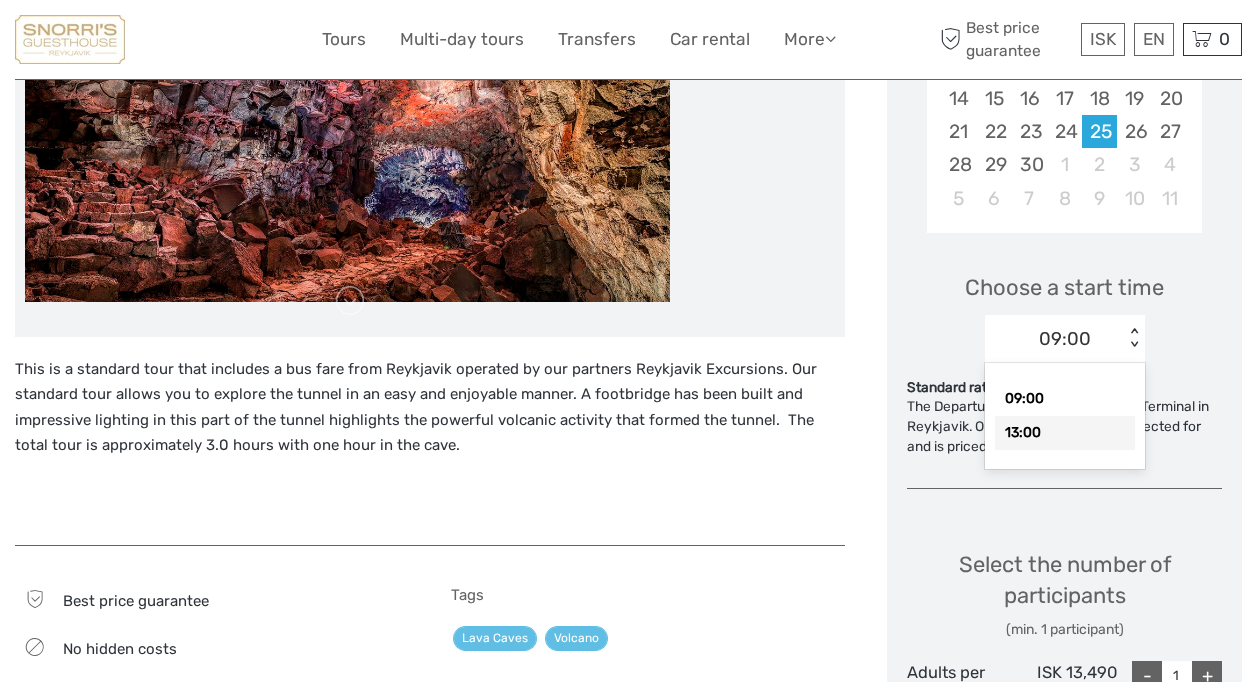 click on "13:00" at bounding box center (1065, 433) 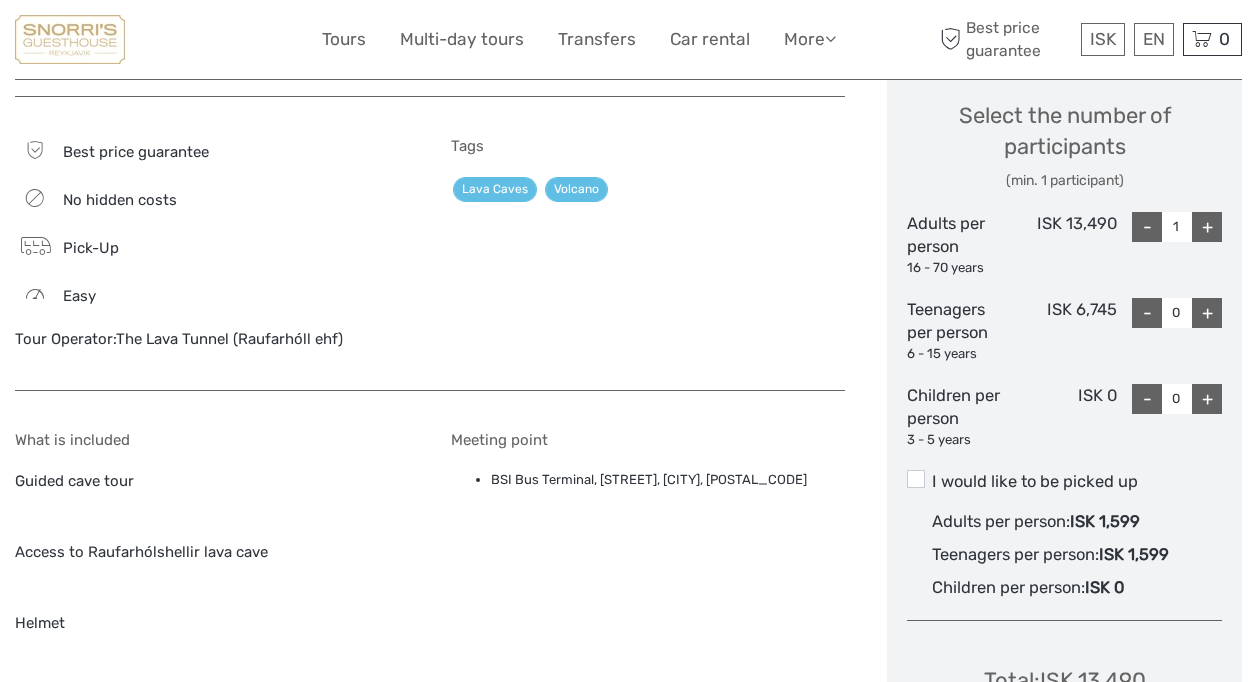 scroll, scrollTop: 900, scrollLeft: 0, axis: vertical 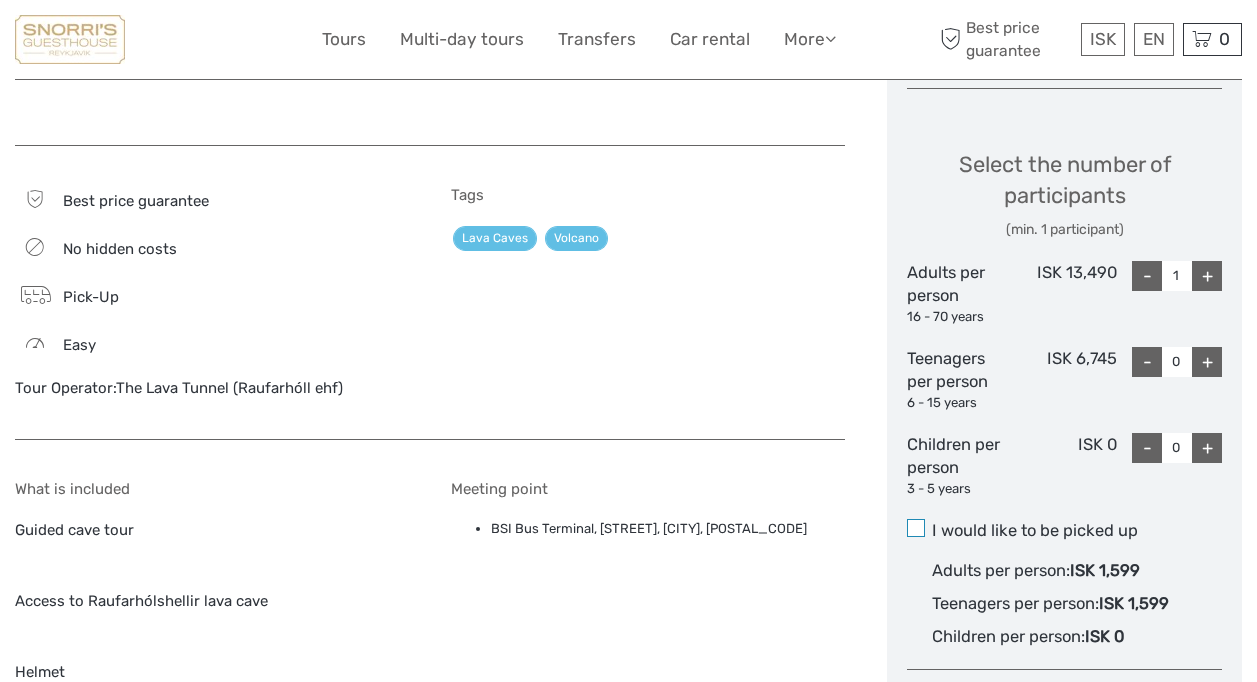 click at bounding box center [916, 528] 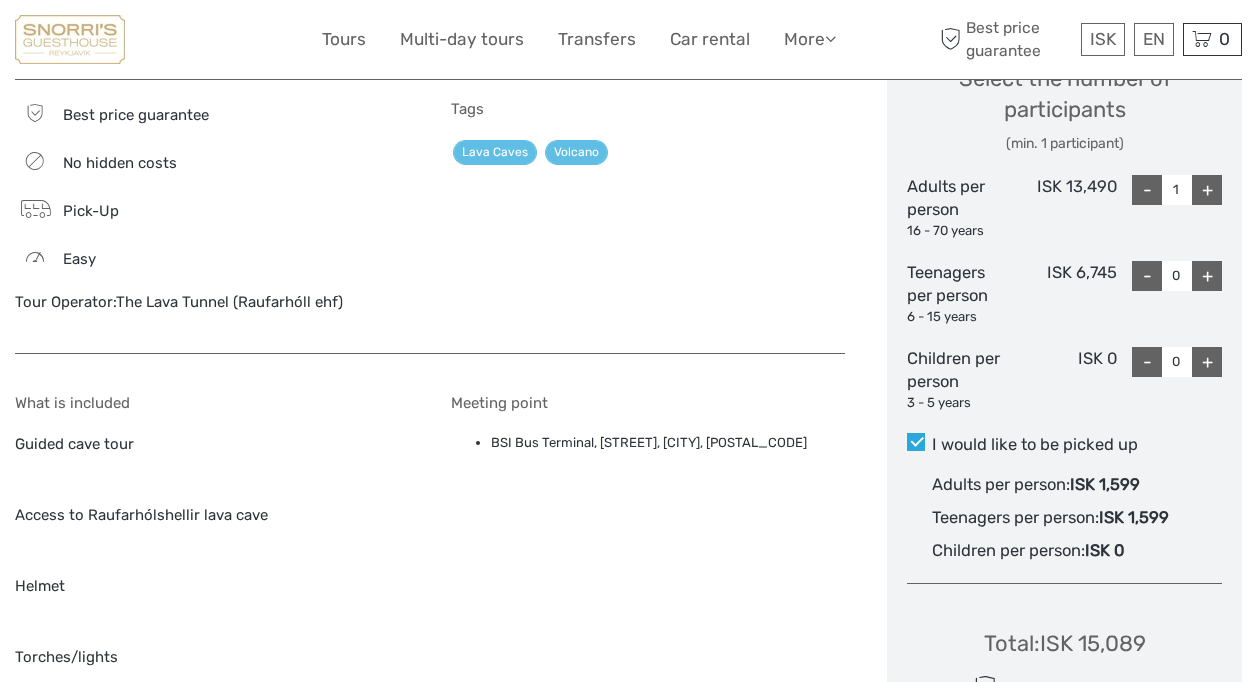 scroll, scrollTop: 1000, scrollLeft: 0, axis: vertical 